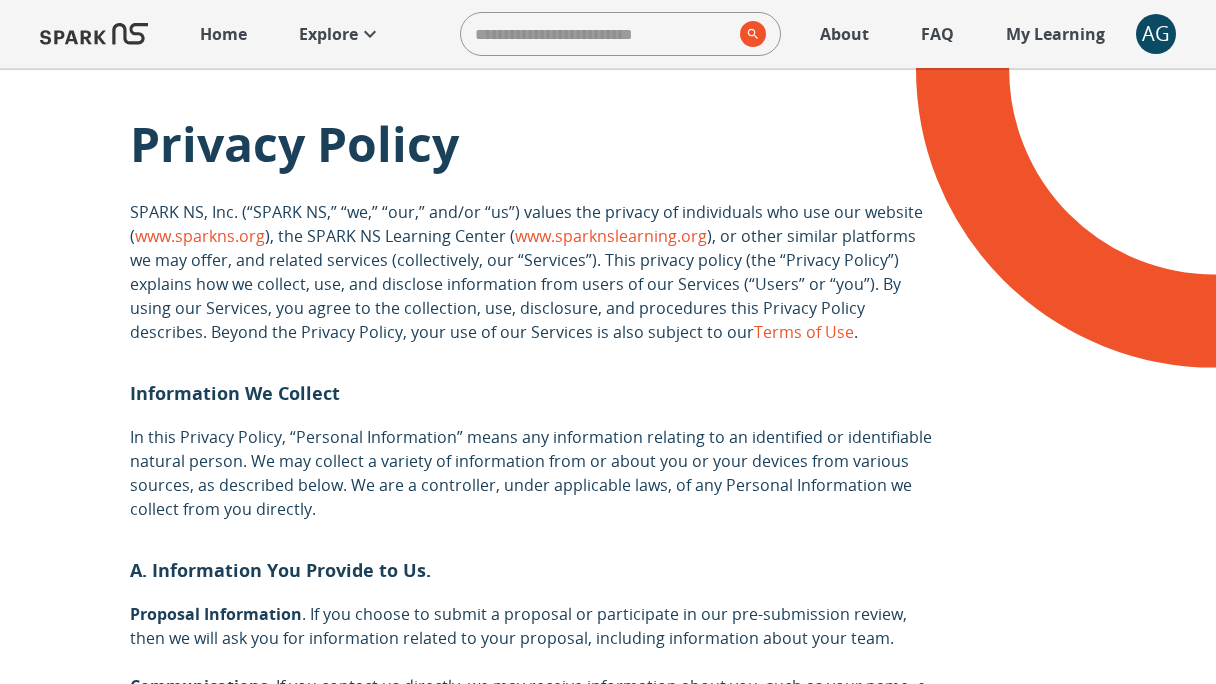 scroll, scrollTop: 0, scrollLeft: 0, axis: both 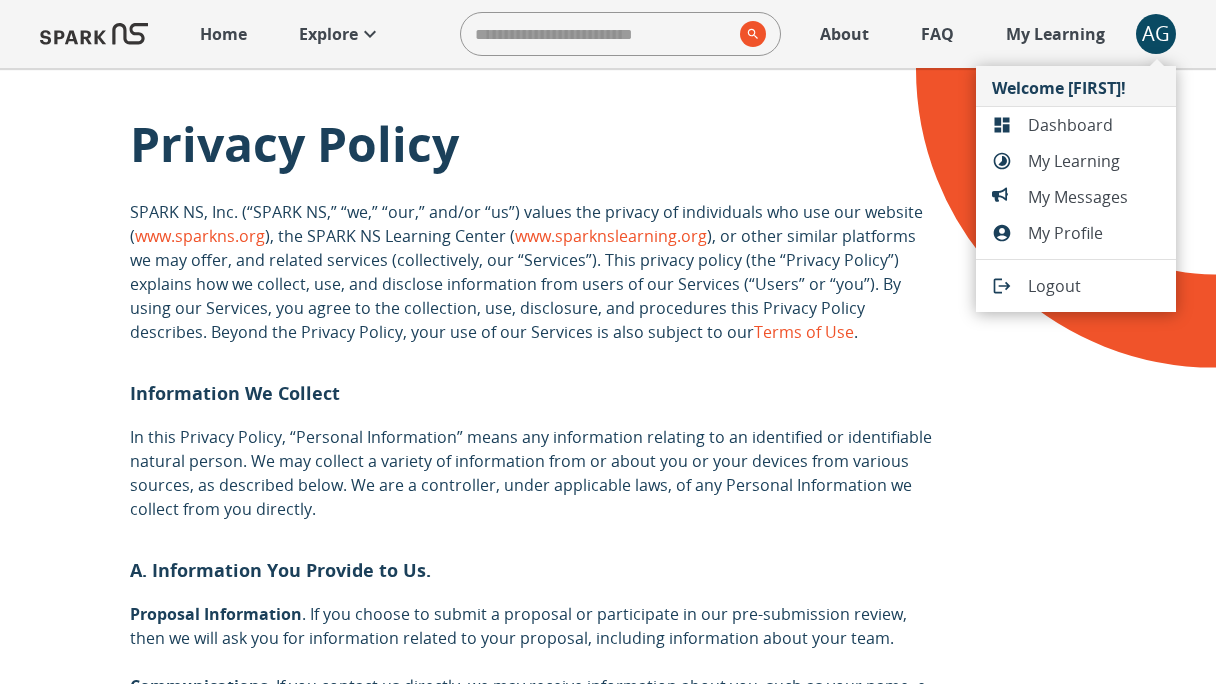 click on "Dashboard" at bounding box center (1094, 125) 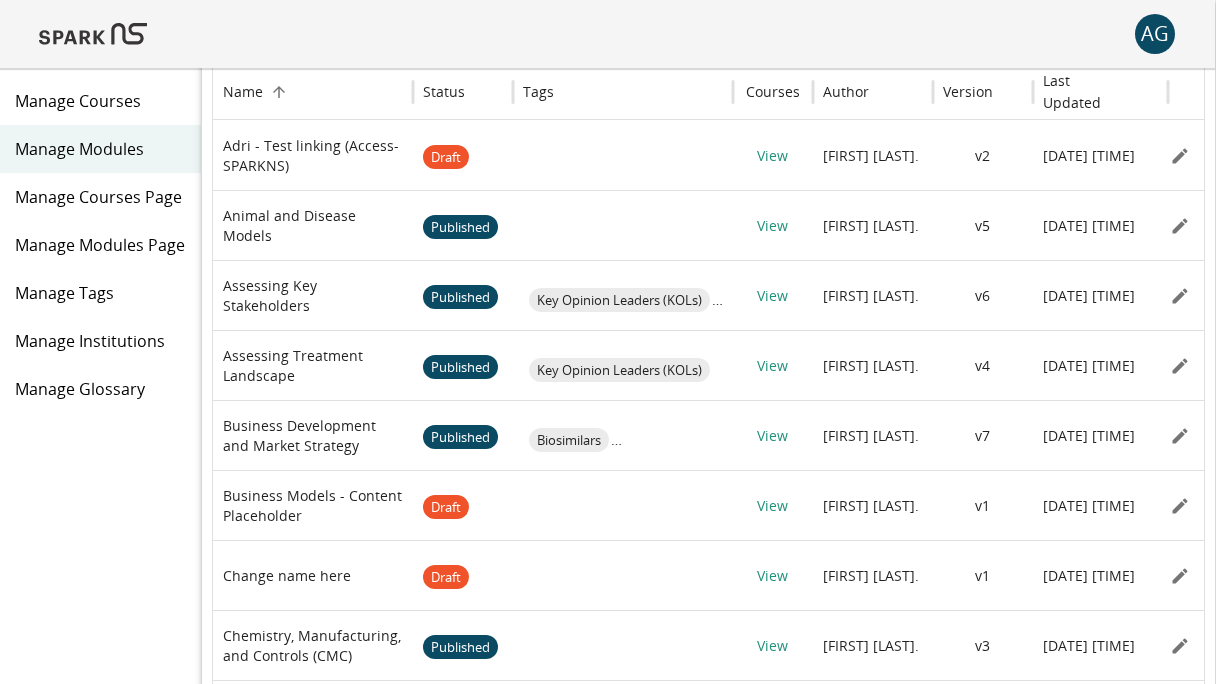 scroll, scrollTop: 143, scrollLeft: 9, axis: both 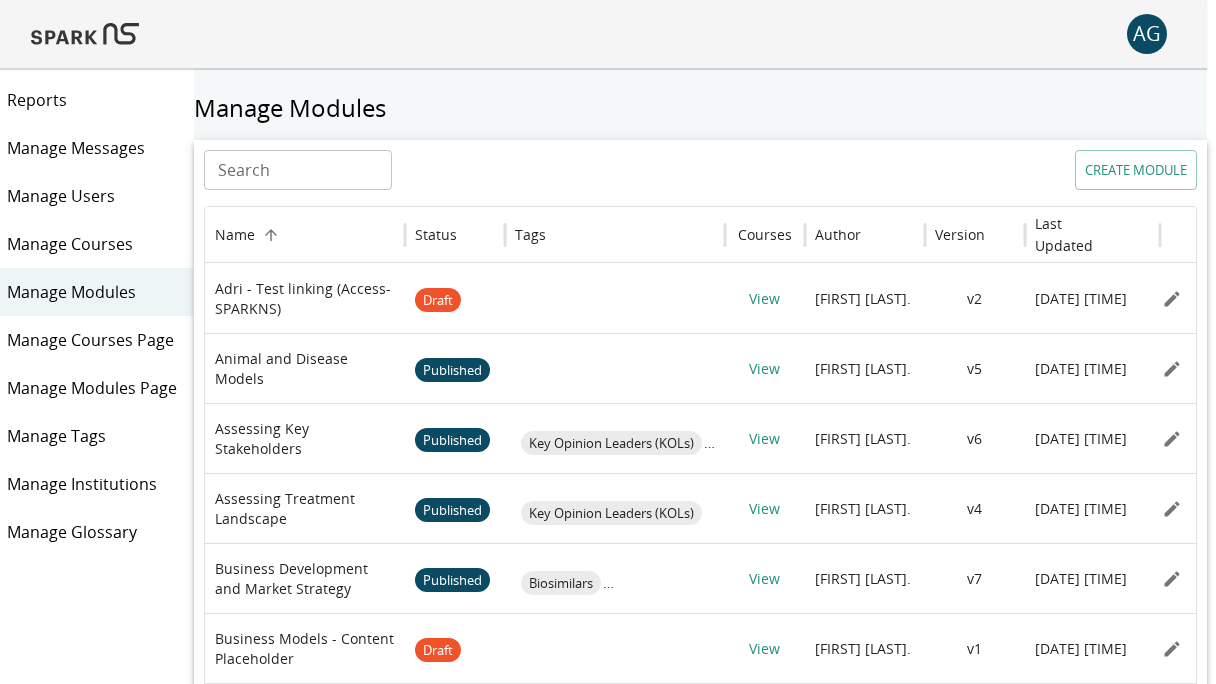 click on "Manage Messages" at bounding box center (92, 148) 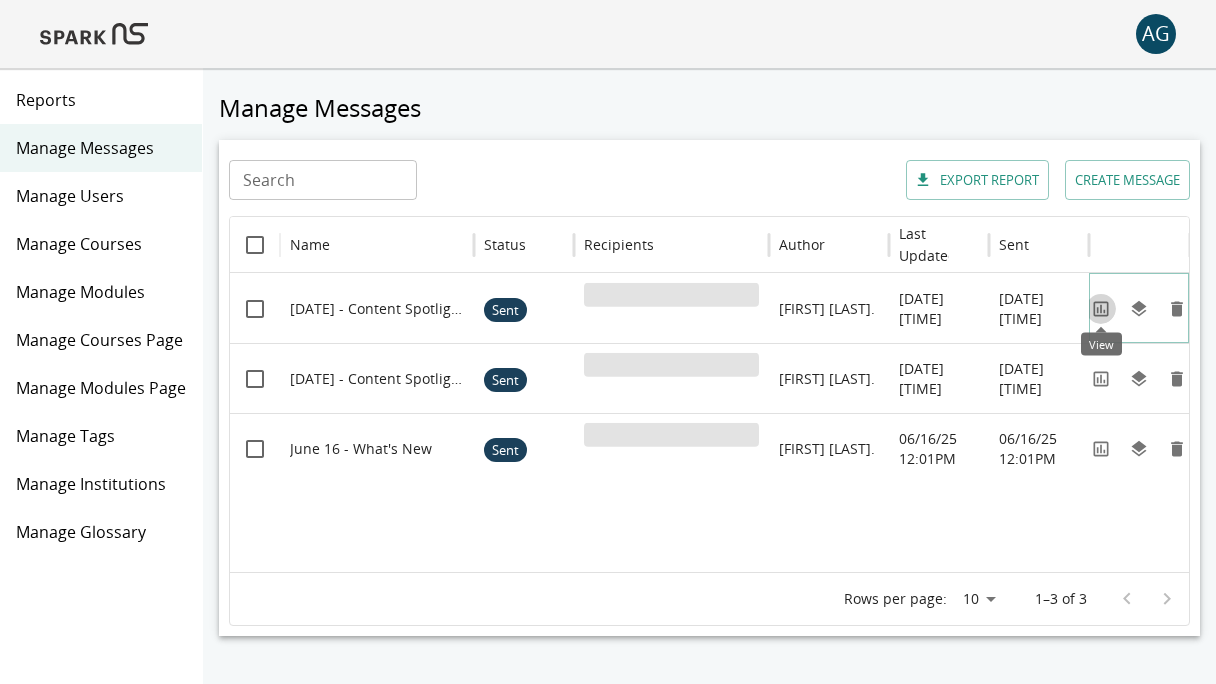 click 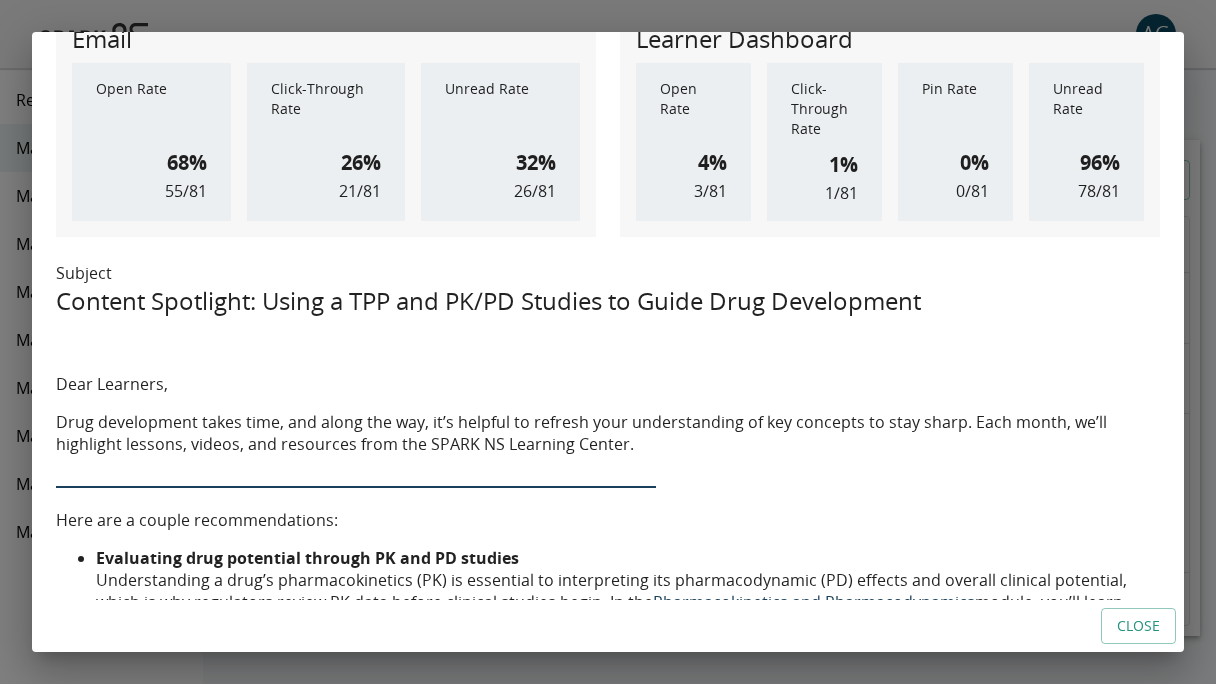 scroll, scrollTop: 0, scrollLeft: 0, axis: both 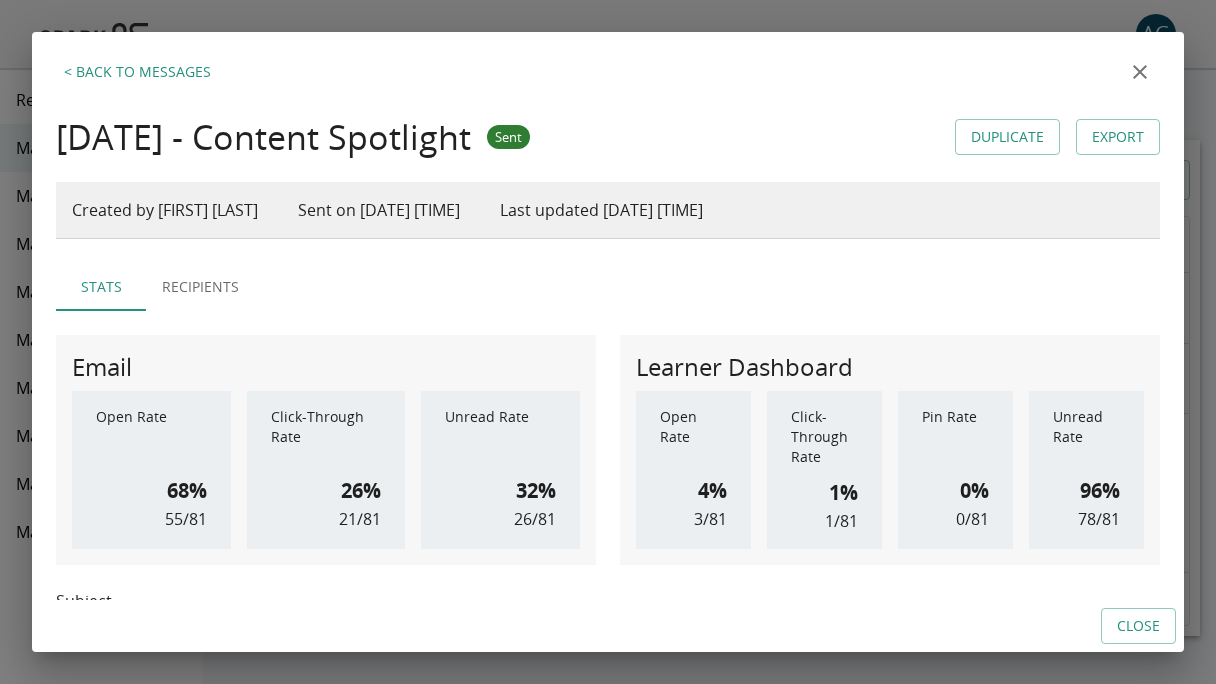 click 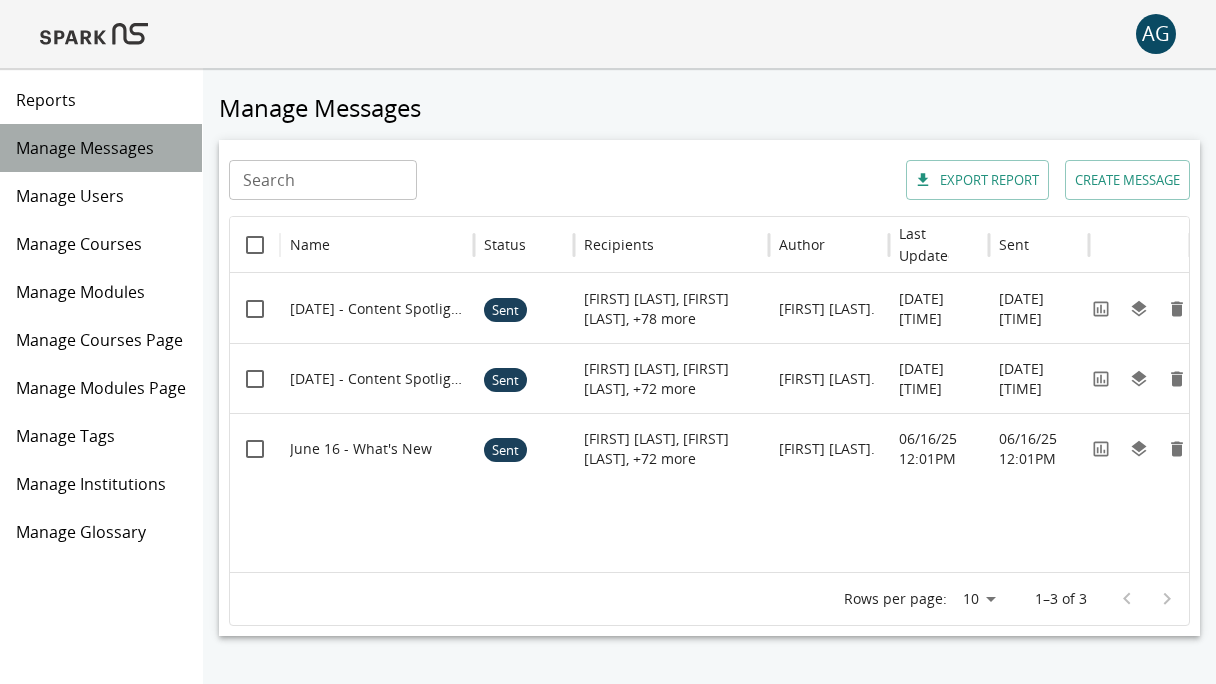 click on "Manage Messages" at bounding box center (101, 148) 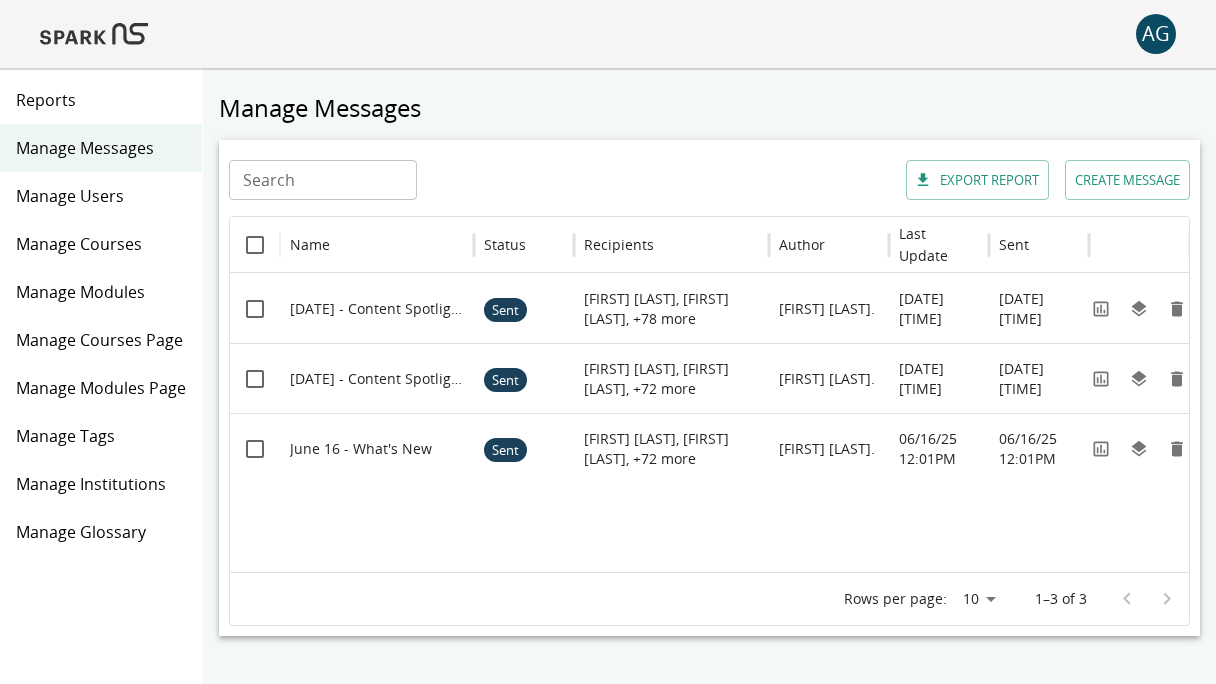 click on "Manage Messages" at bounding box center [101, 148] 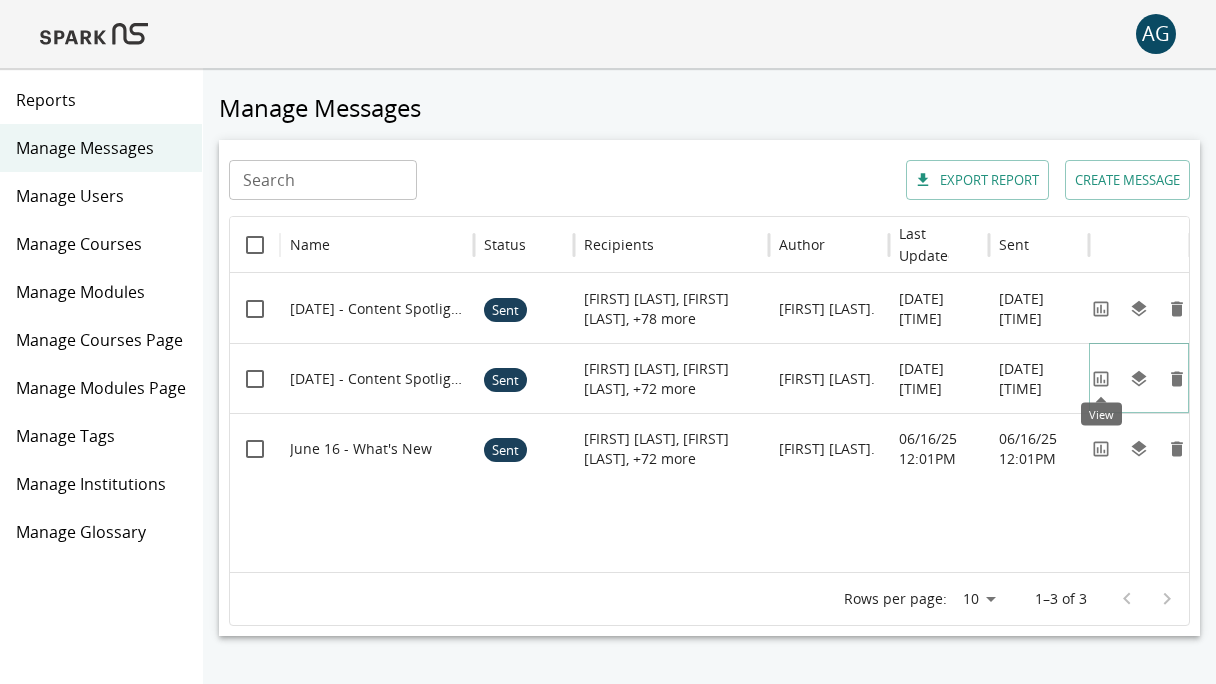 click 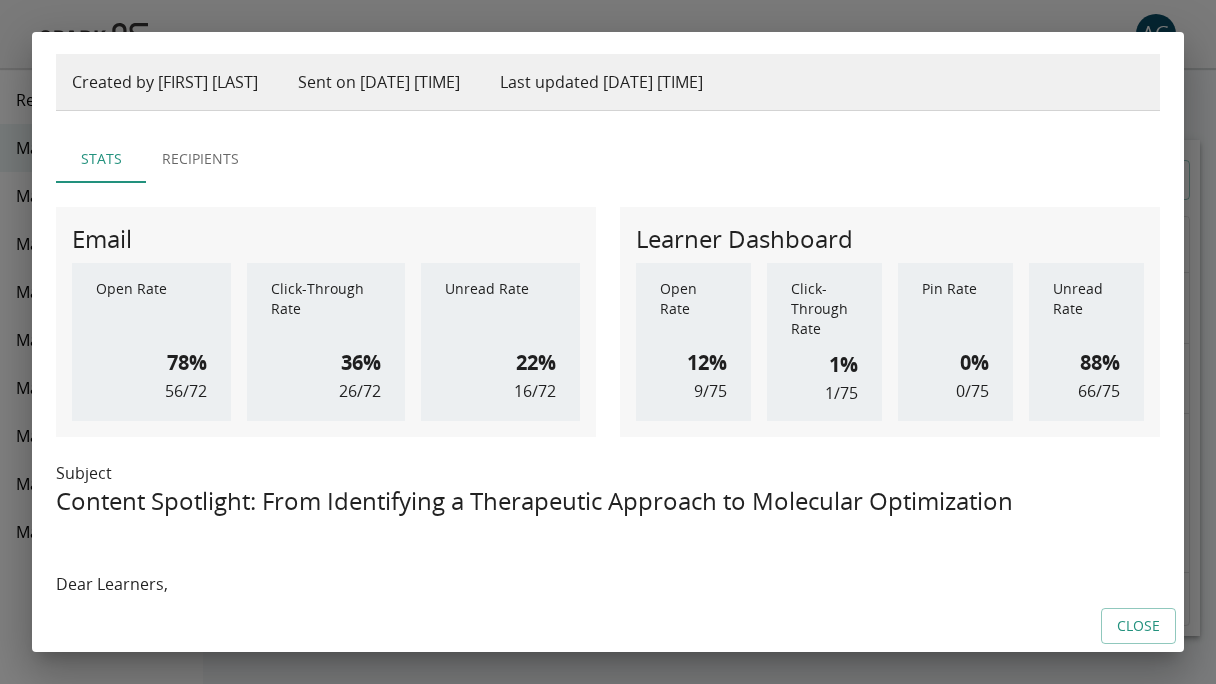 scroll, scrollTop: 130, scrollLeft: 0, axis: vertical 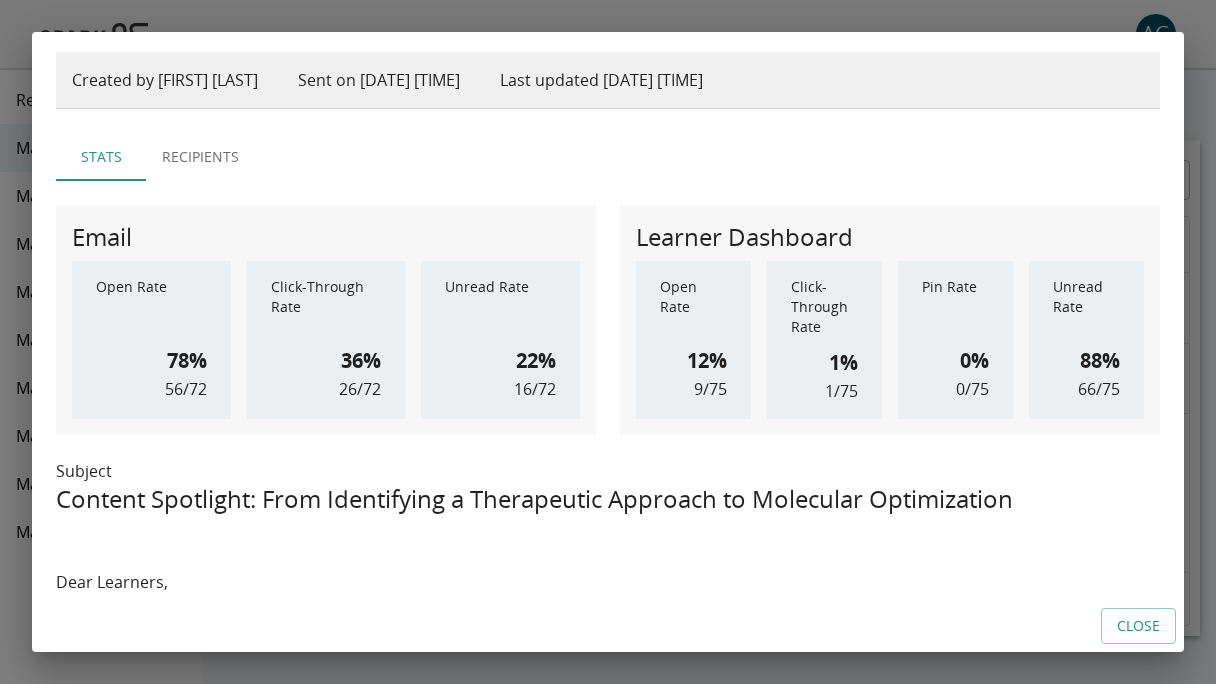 click on "< Back to Messages [DATE] - Content Spotlight Sent Duplicate Export Created by [FIRST] [LAST] Sent on [DATE] [TIME] Last updated [DATE] [TIME] Stats Recipients Email Open Rate 78% 56 / 72 Click-Through Rate 36% 26 / 72 Unread Rate 22% 16 / 72 Learner Dashboard Open Rate 12% 9 / 75 Click-Through Rate 1% 1 / 75 Pin Rate 0% 0 / 75 Unread Rate 88% 66 / 75 Subject Content Spotlight: From Identifying a Therapeutic Approach to Molecular Optimization Dear Learners,
Drug development takes time, and along the way, it’s helpful to refresh your understanding of key concepts to stay sharp. Each month, we’ll highlight lessons, videos, and resources from the SPARK NS Learning Center.
Here are a couple recommendations:
The art of transforming molecules into drugs. In the  Selecting and Optimizing a Lead
Grounding your therapeutic strategy with essential and ideal need criteria. Choosing the right therapeutic approach starts with a clear understanding of the clinical need. In the
Close" at bounding box center [608, 342] 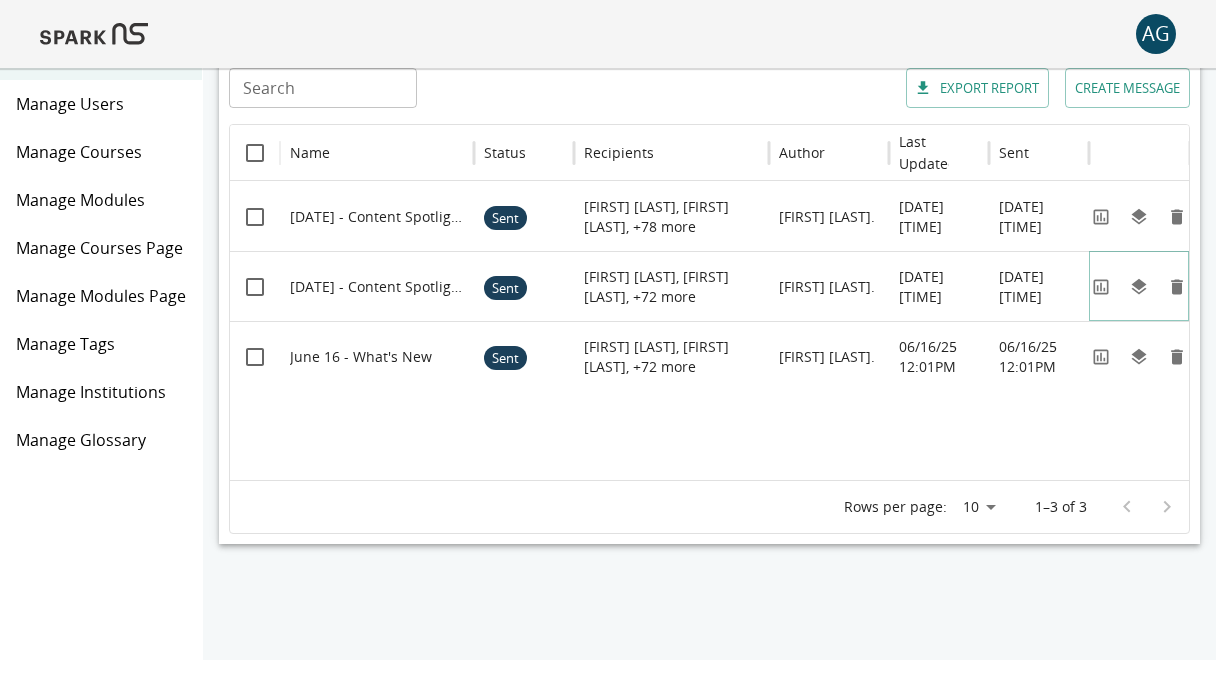 scroll, scrollTop: 0, scrollLeft: 0, axis: both 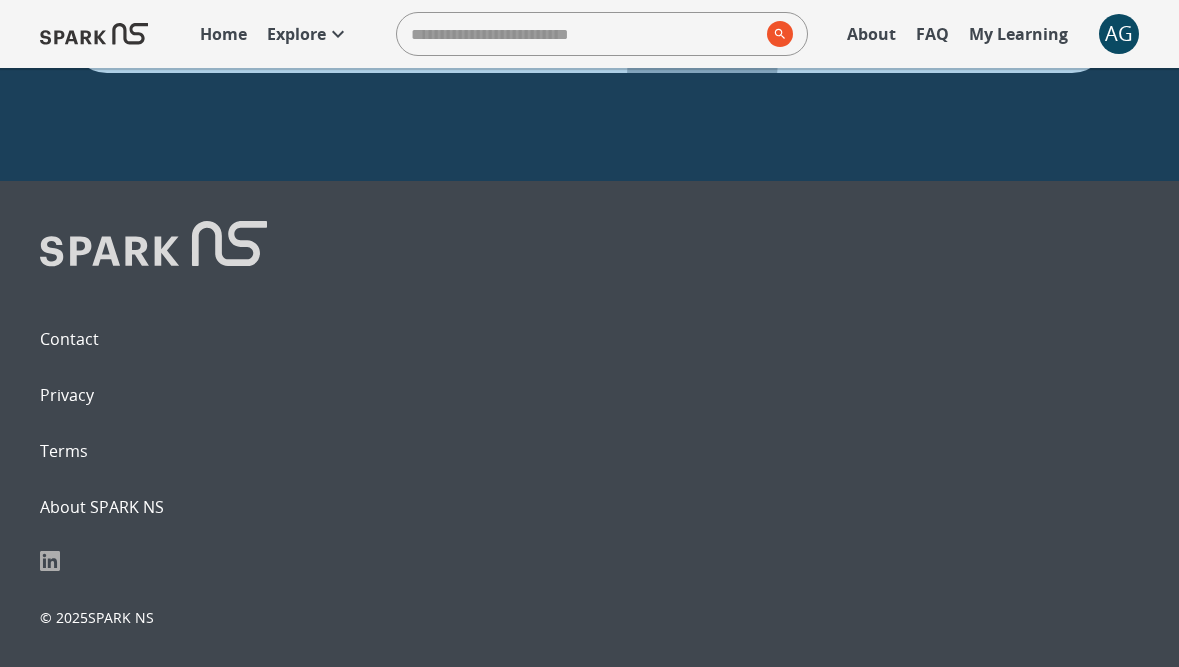 click on "Privacy" at bounding box center [67, 395] 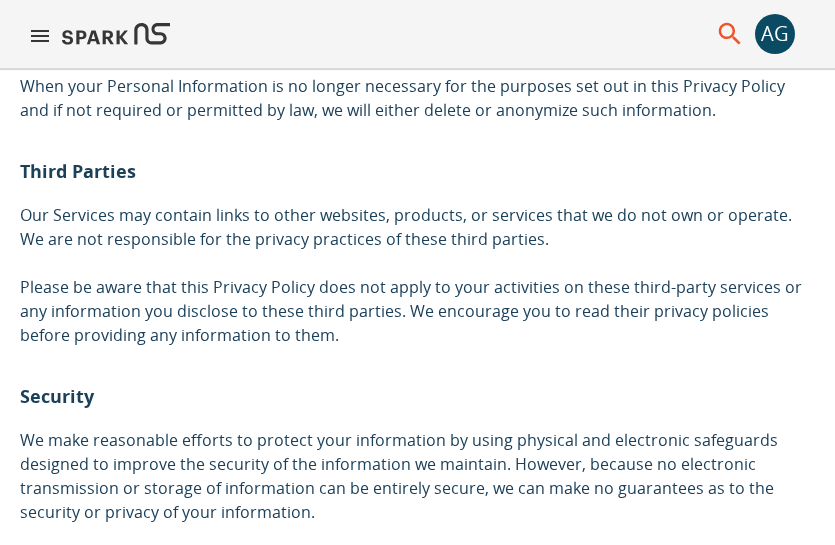 scroll, scrollTop: 4284, scrollLeft: 0, axis: vertical 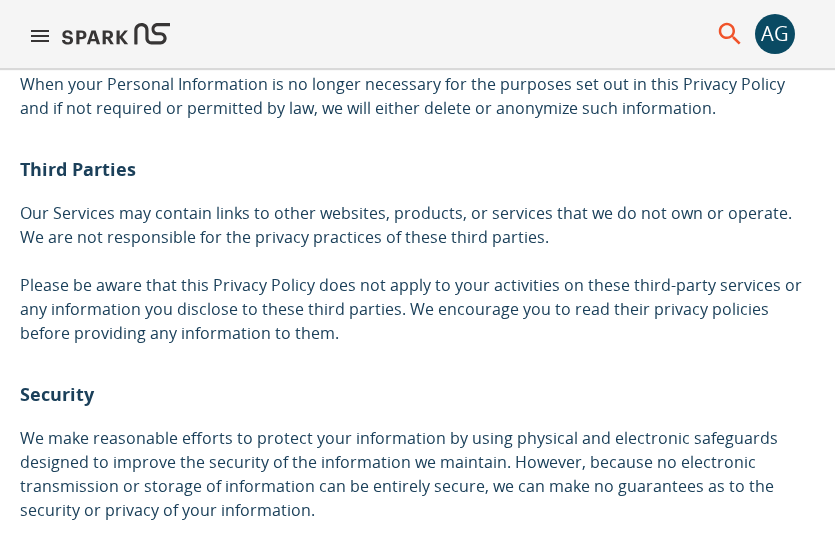 click on "Our Services may contain links to other websites, products, or services that we do not own or operate. We are not responsible for the privacy practices of these third parties. Please be aware that this Privacy Policy does not apply to your activities on these third-party services or any information you disclose to these third parties. We encourage you to read their privacy policies before providing any information to them." at bounding box center [417, 273] 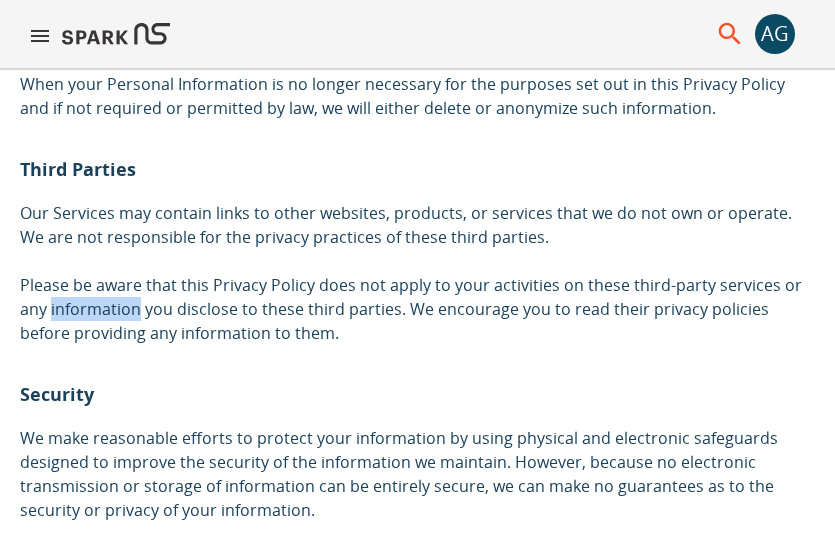 click on "Our Services may contain links to other websites, products, or services that we do not own or operate. We are not responsible for the privacy practices of these third parties. Please be aware that this Privacy Policy does not apply to your activities on these third-party services or any information you disclose to these third parties. We encourage you to read their privacy policies before providing any information to them." at bounding box center [417, 273] 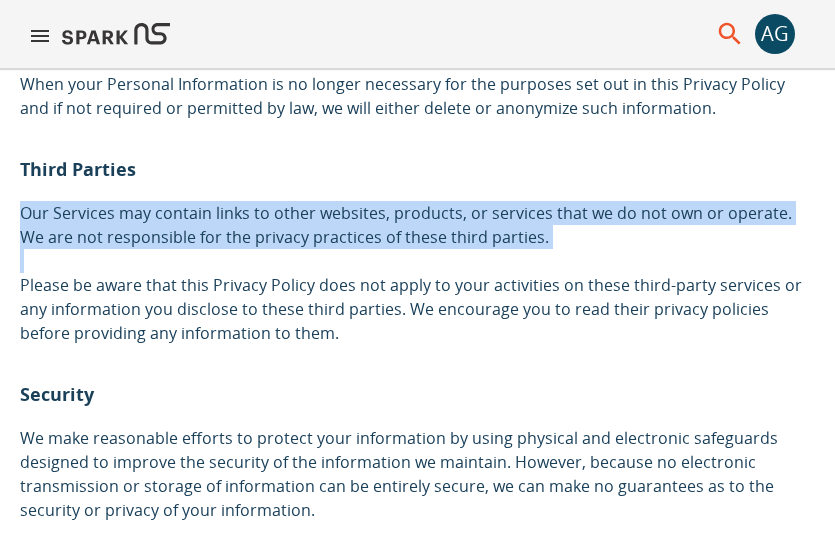 click on "Our Services may contain links to other websites, products, or services that we do not own or operate. We are not responsible for the privacy practices of these third parties. Please be aware that this Privacy Policy does not apply to your activities on these third-party services or any information you disclose to these third parties. We encourage you to read their privacy policies before providing any information to them." at bounding box center [417, 273] 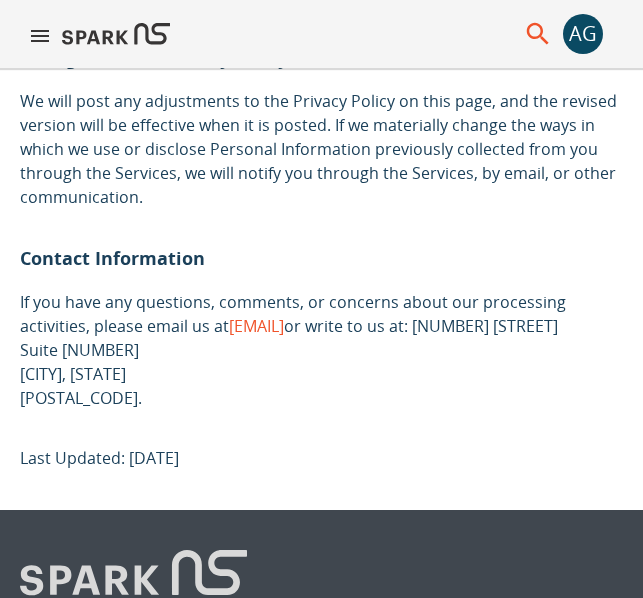 scroll, scrollTop: 6576, scrollLeft: 0, axis: vertical 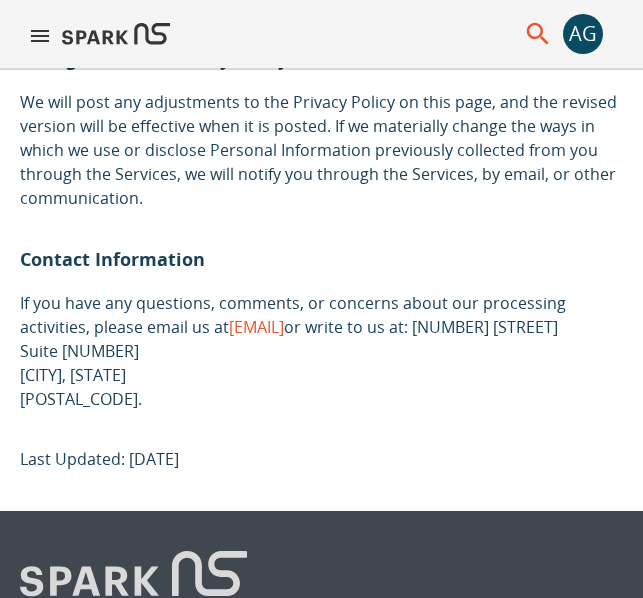 click on "If you have any questions, comments, or concerns about our processing activities, please email us at  info@sparkns.org  or write to us at: 1300 El Camino Real, Suite 100, Menlo Park, CA, 94025." at bounding box center (321, 351) 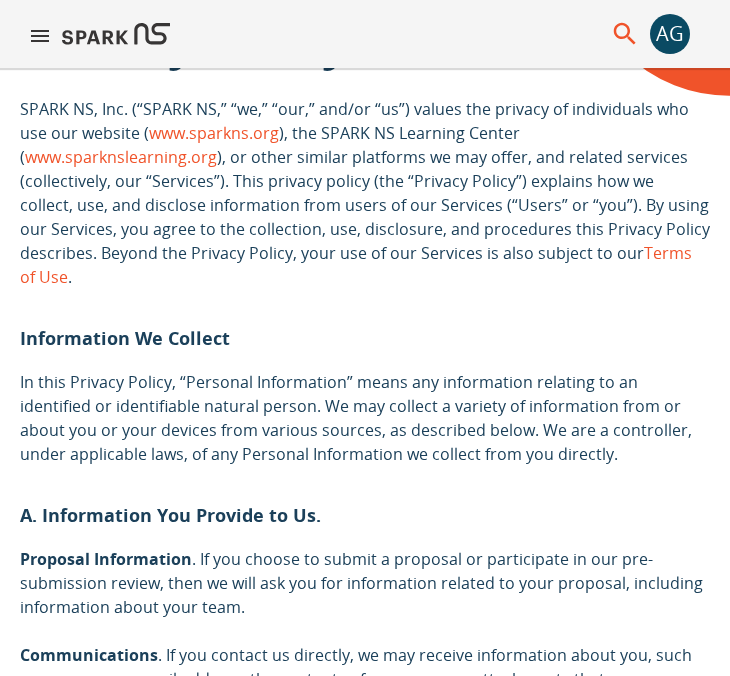 scroll, scrollTop: 0, scrollLeft: 0, axis: both 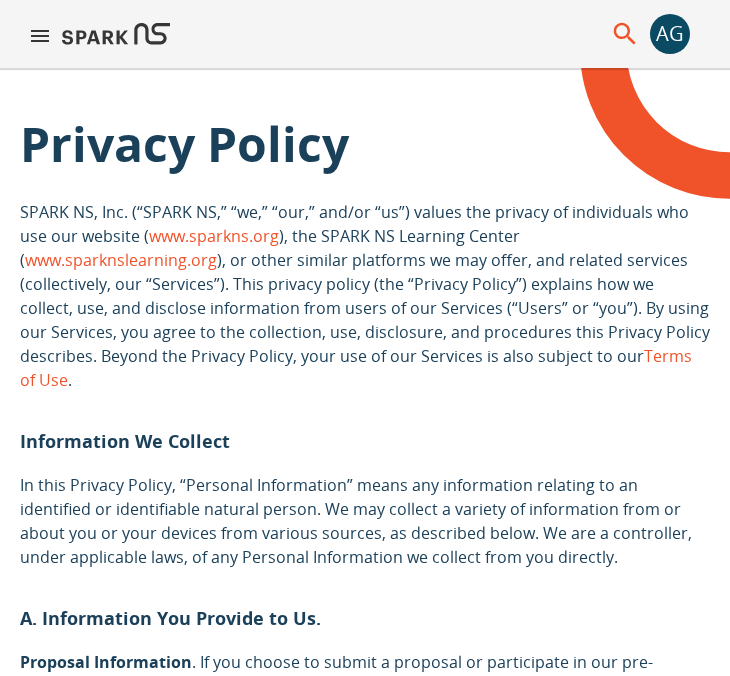 click on "www.sparkns.org" at bounding box center (214, 236) 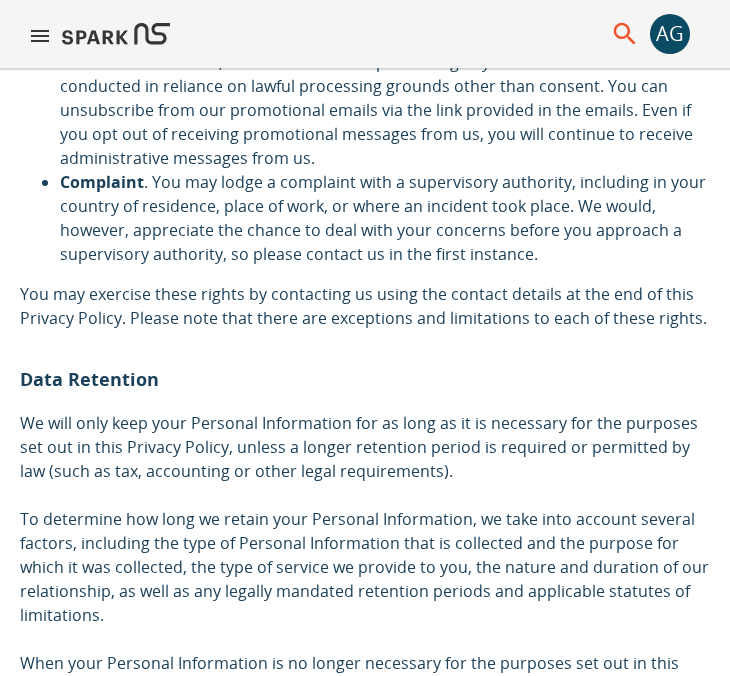 scroll, scrollTop: 4186, scrollLeft: 0, axis: vertical 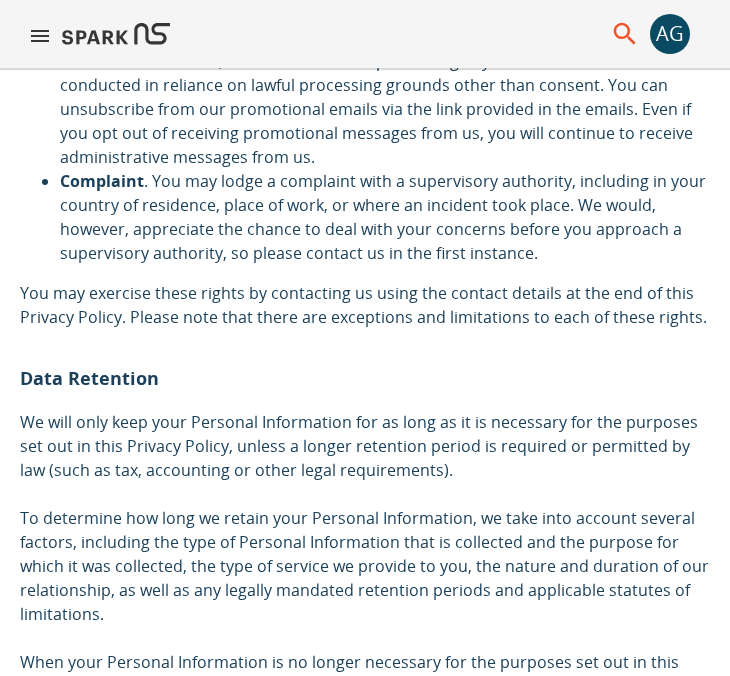 click on "Complaint . You may lodge a complaint with a supervisory authority, including in your country of residence, place of work, or where an incident took place. We would, however, appreciate the chance to deal with your concerns before you approach a supervisory authority, so please contact us in the first instance." at bounding box center (385, 217) 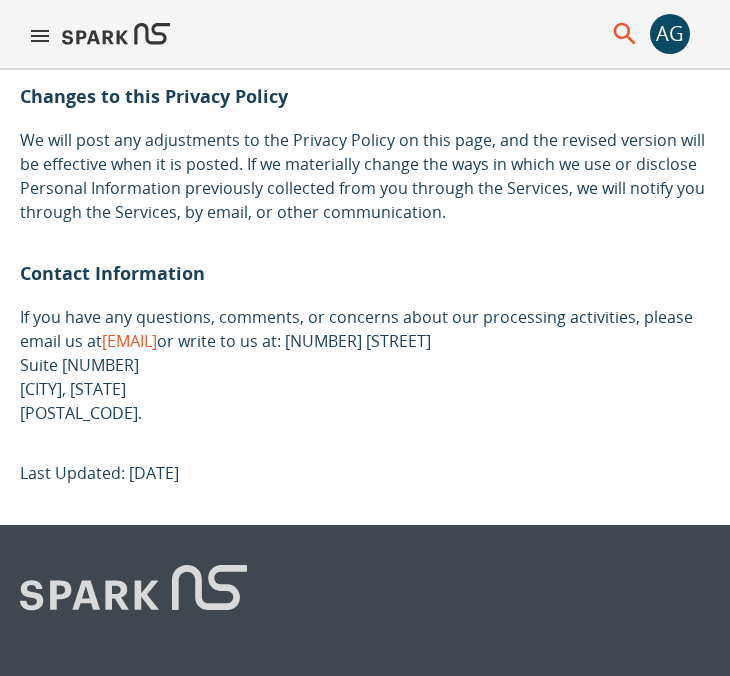 scroll, scrollTop: 5128, scrollLeft: 0, axis: vertical 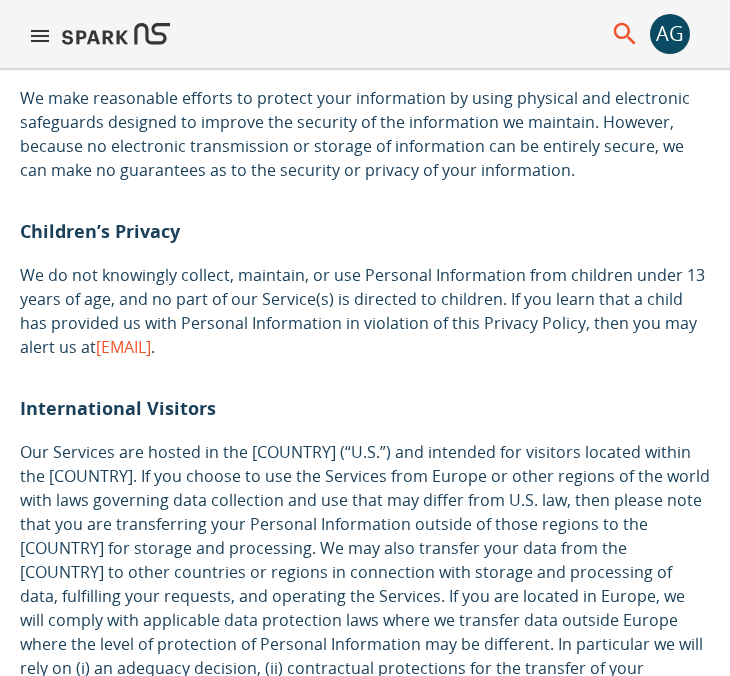 click on "[EMAIL]" at bounding box center [123, 347] 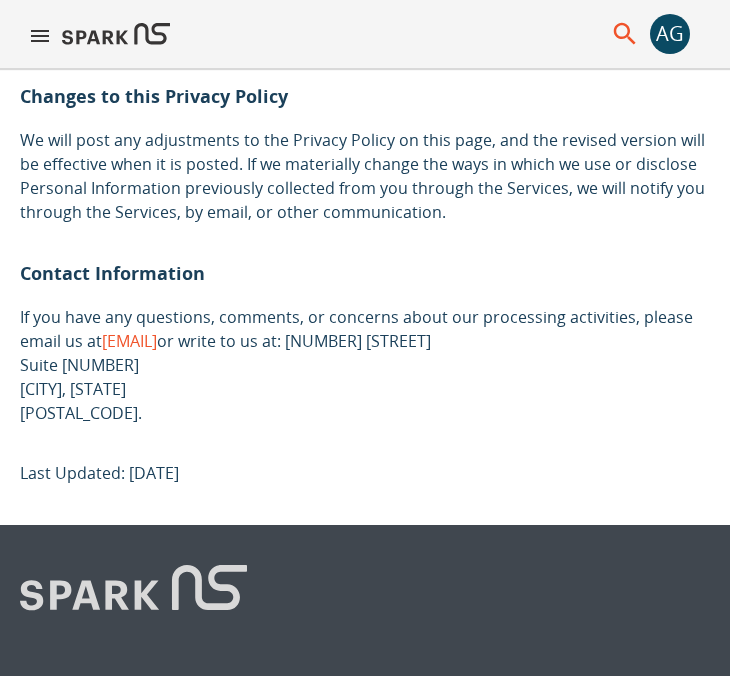 click on "[EMAIL]" at bounding box center (129, 341) 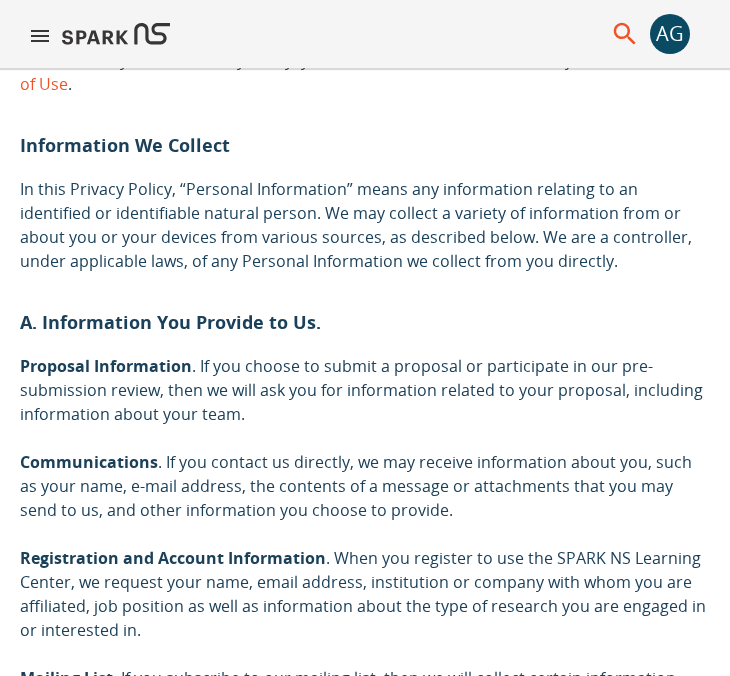scroll, scrollTop: 0, scrollLeft: 0, axis: both 